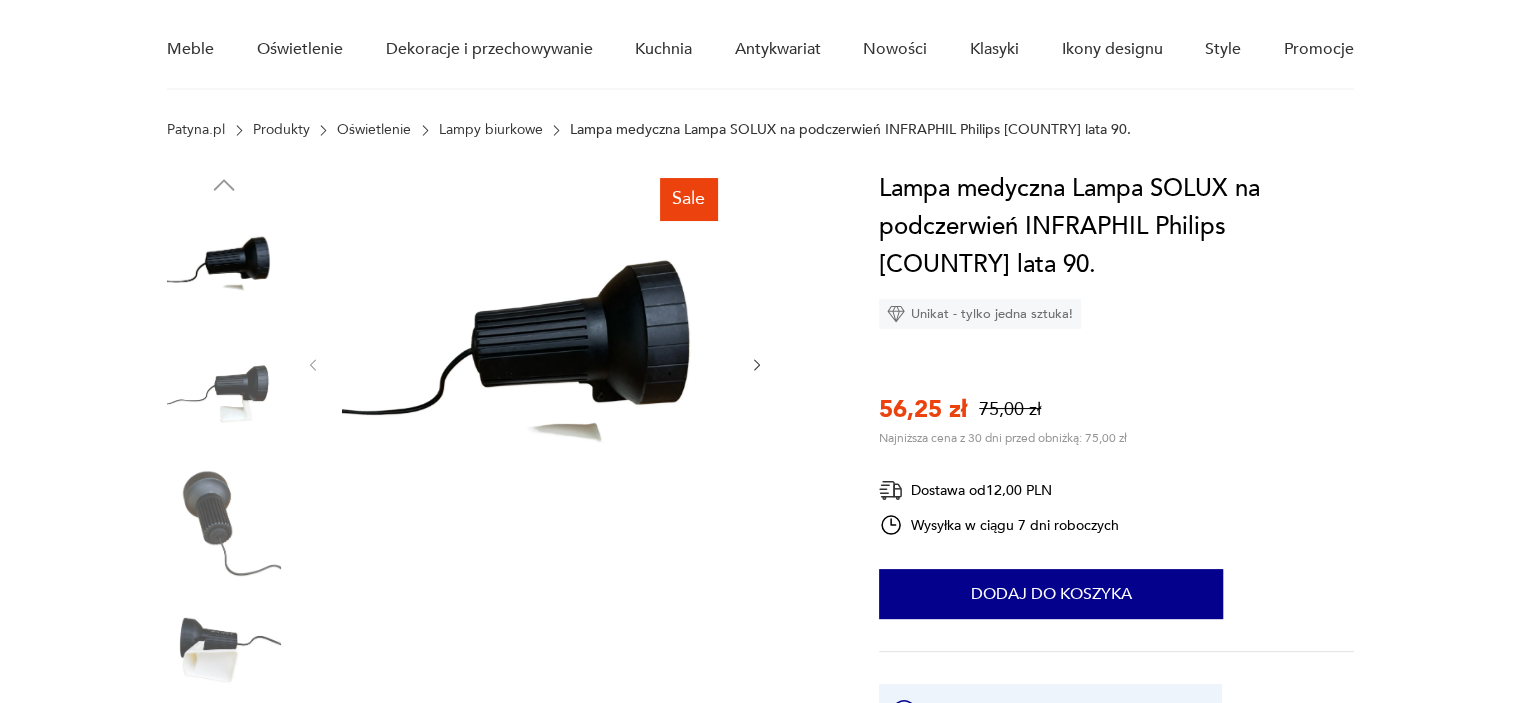 scroll, scrollTop: 160, scrollLeft: 0, axis: vertical 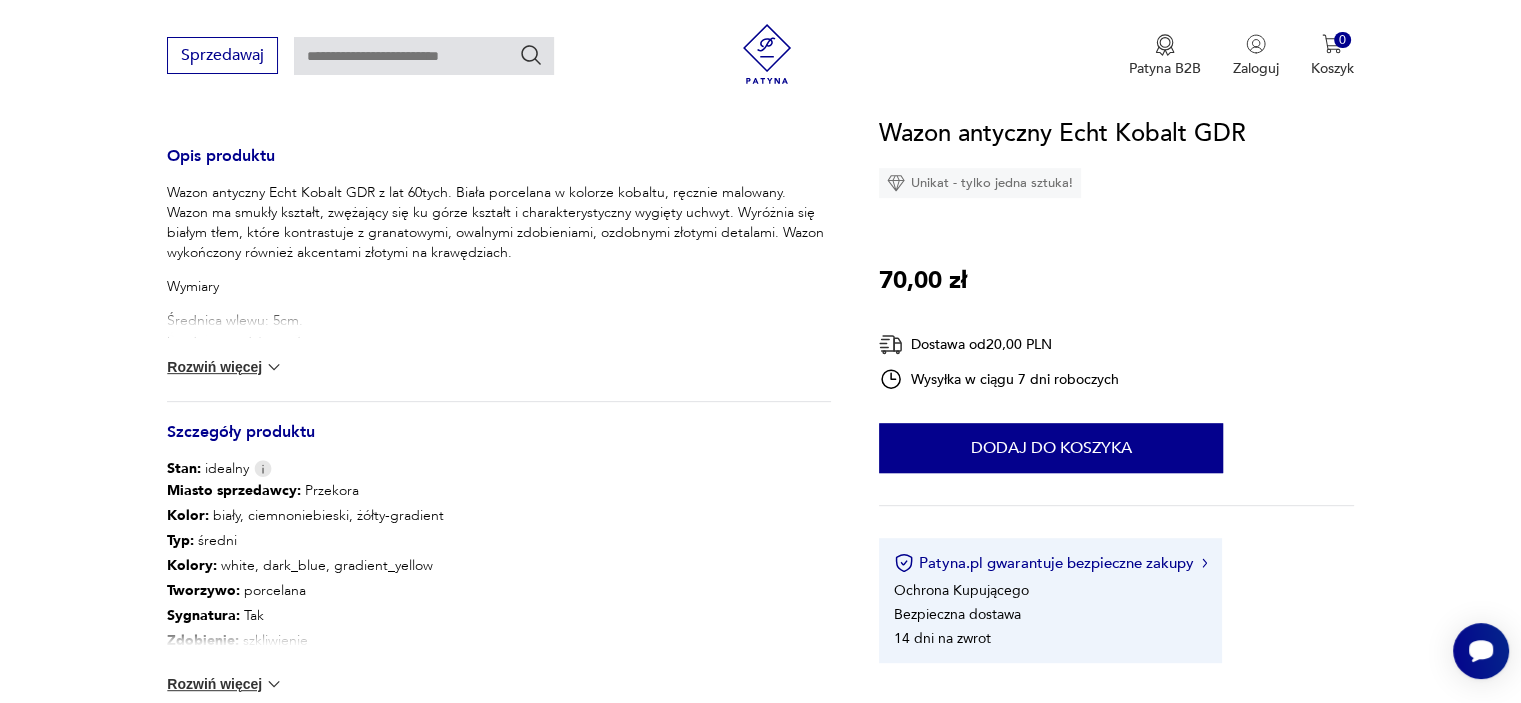 click on "Rozwiń więcej" at bounding box center (225, 367) 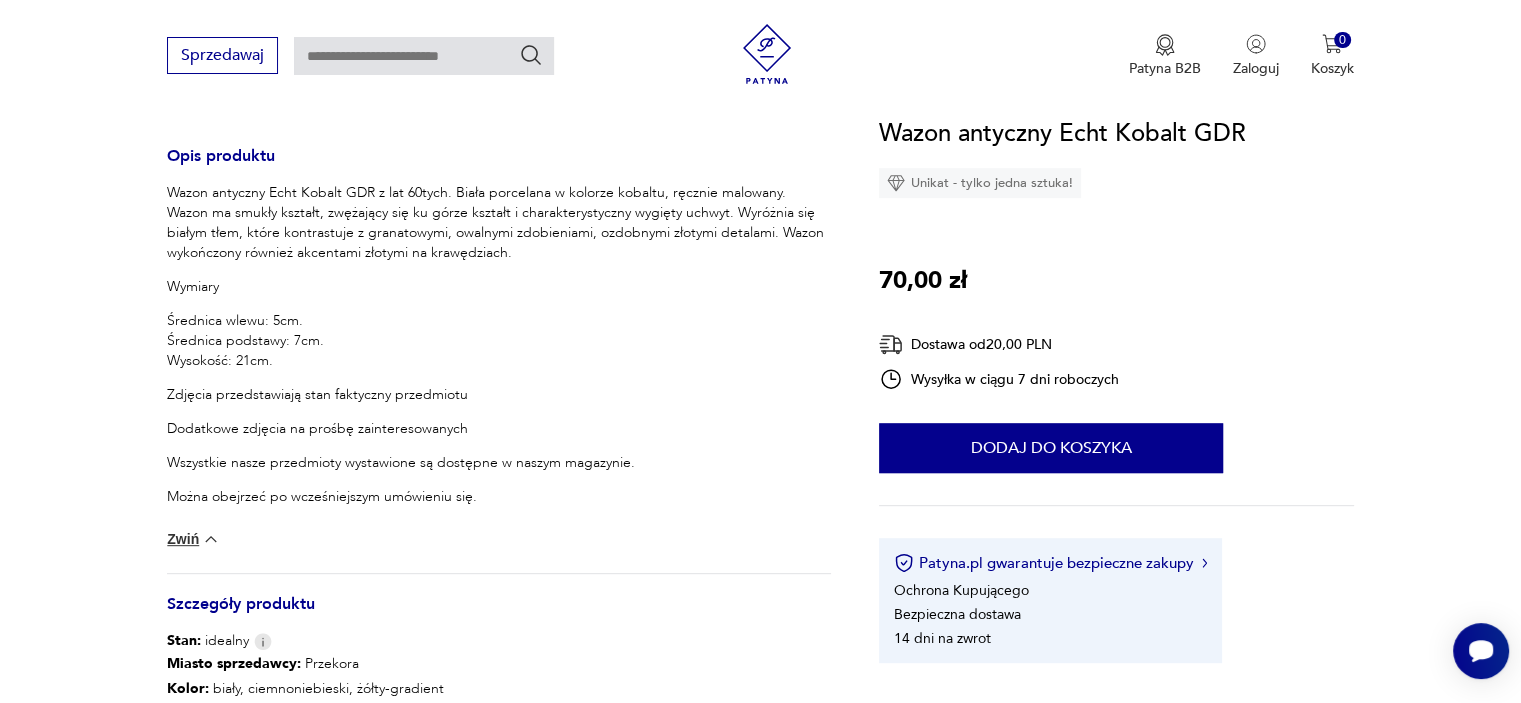 type 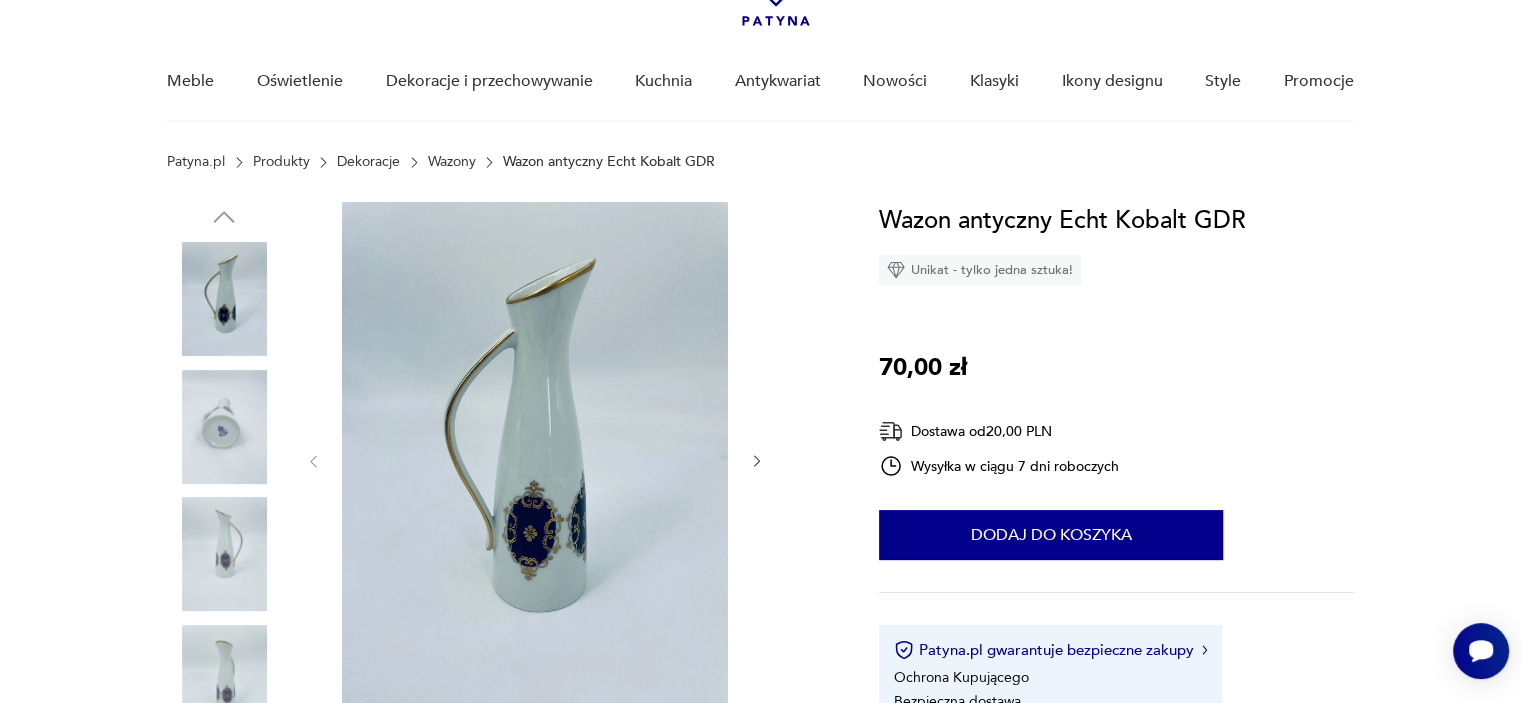 scroll, scrollTop: 160, scrollLeft: 0, axis: vertical 